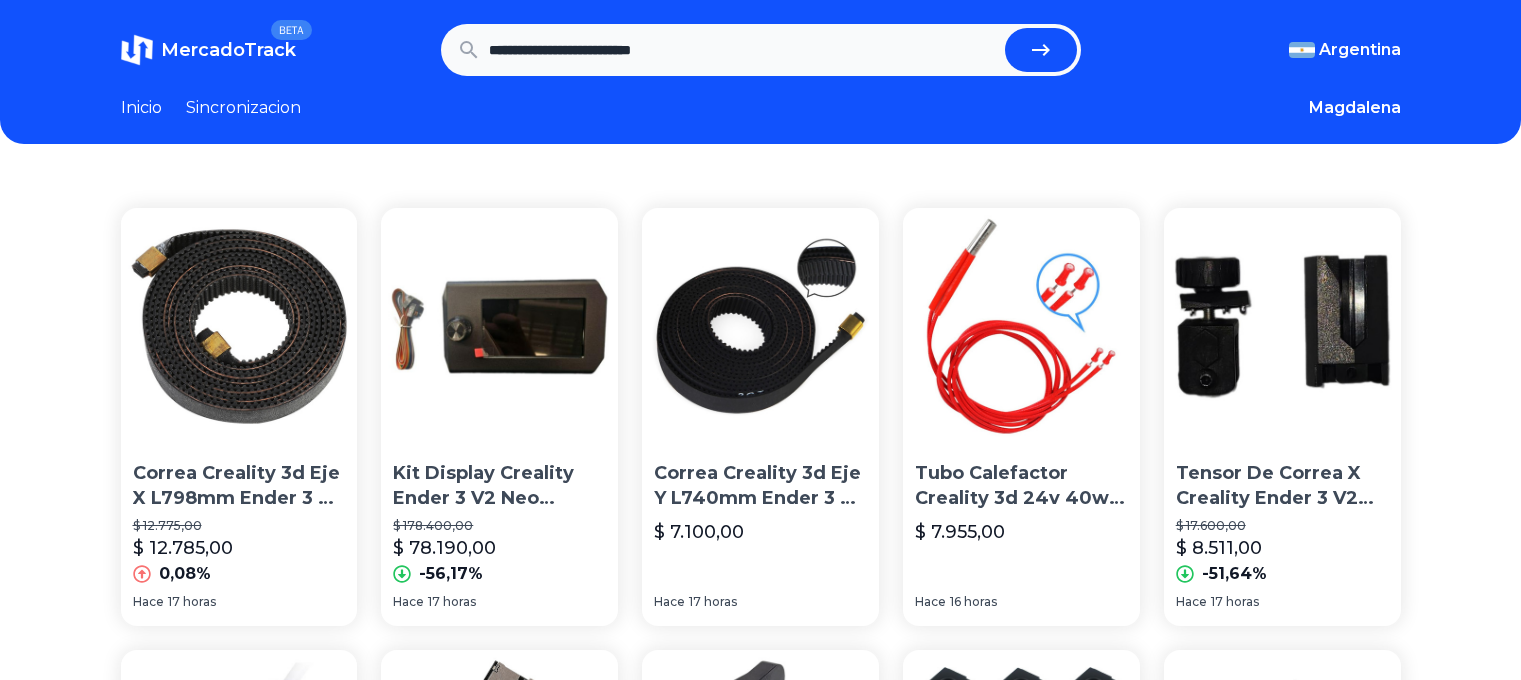 scroll, scrollTop: 0, scrollLeft: 0, axis: both 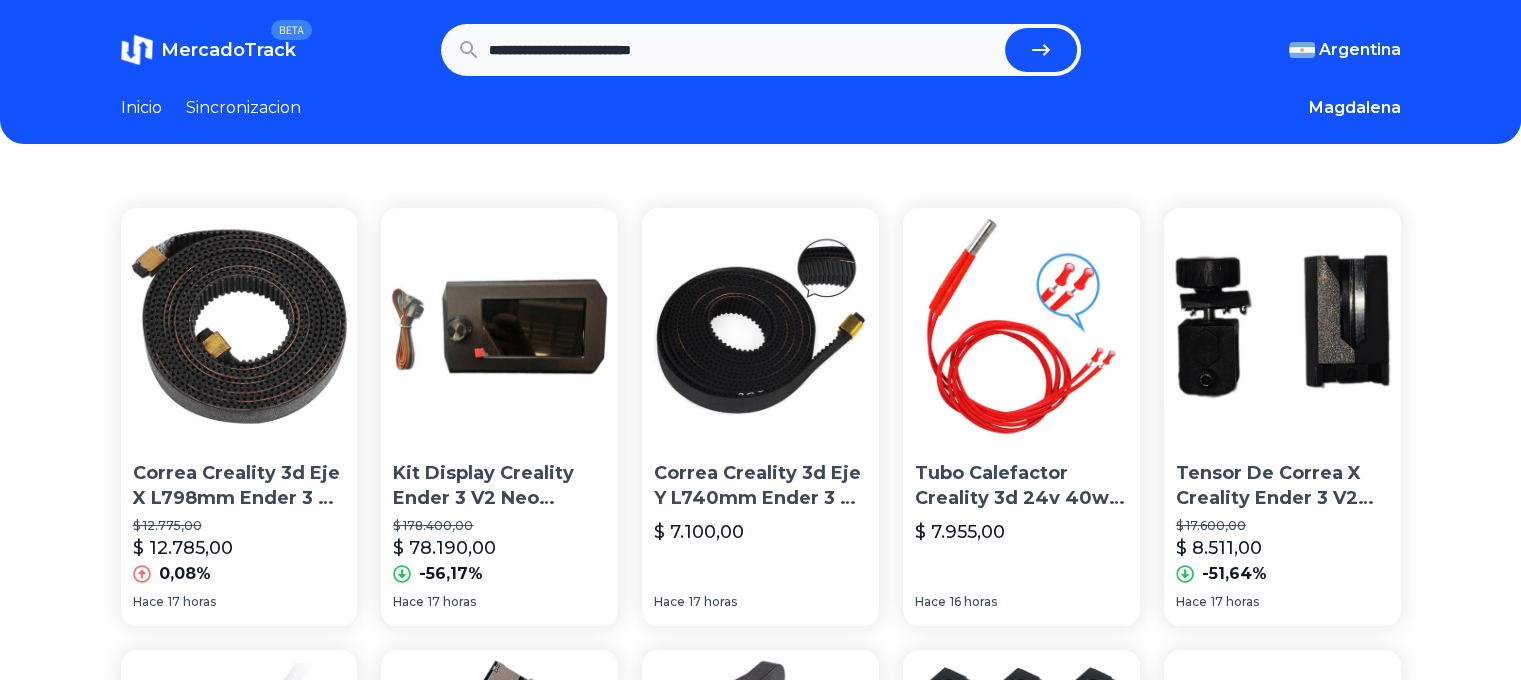 click 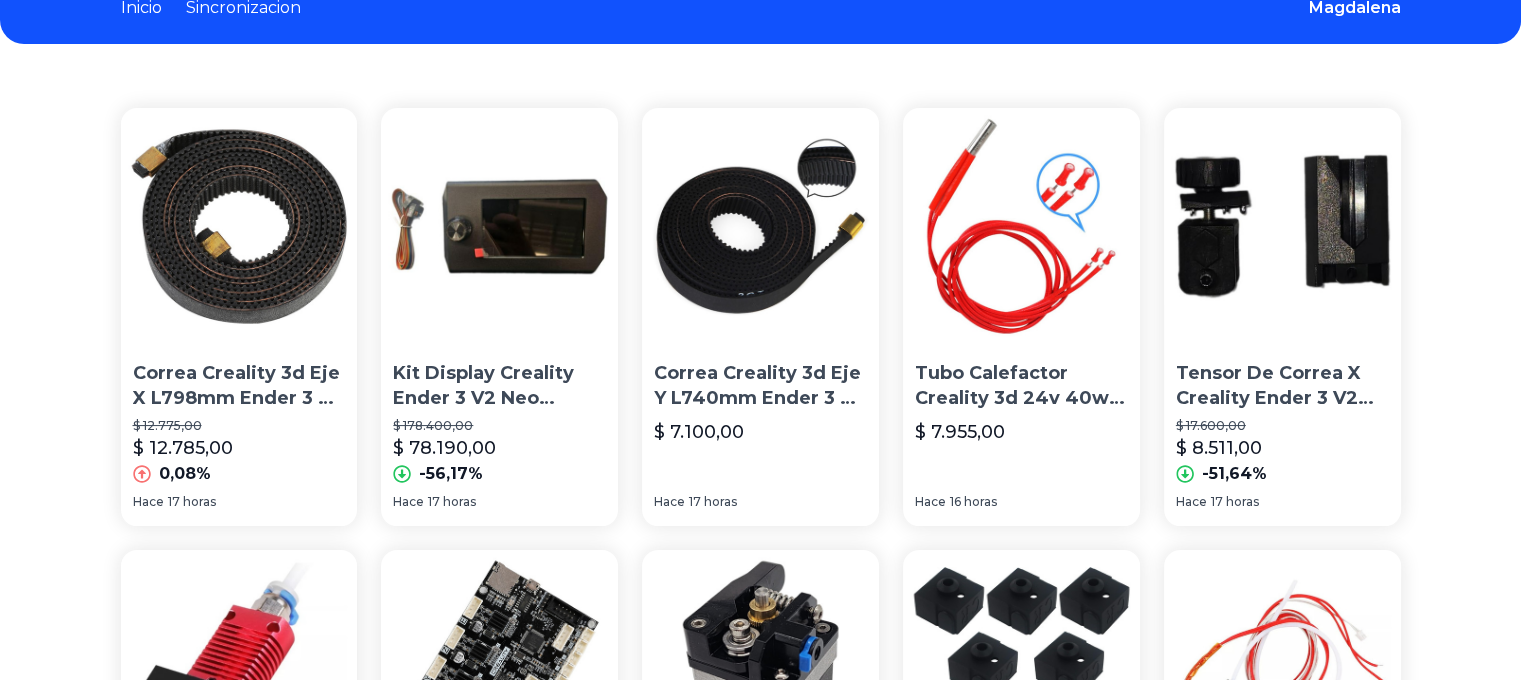 scroll, scrollTop: 0, scrollLeft: 0, axis: both 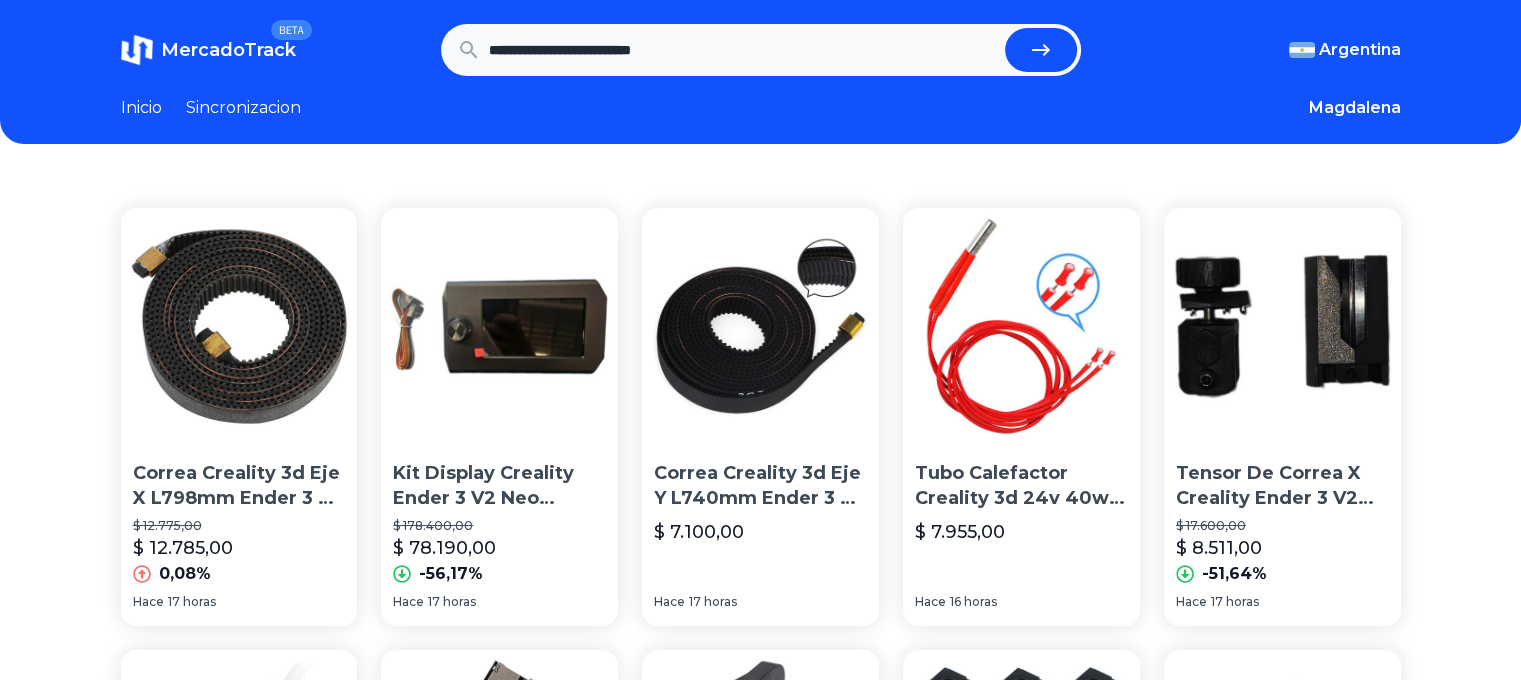 click on "**********" at bounding box center [743, 50] 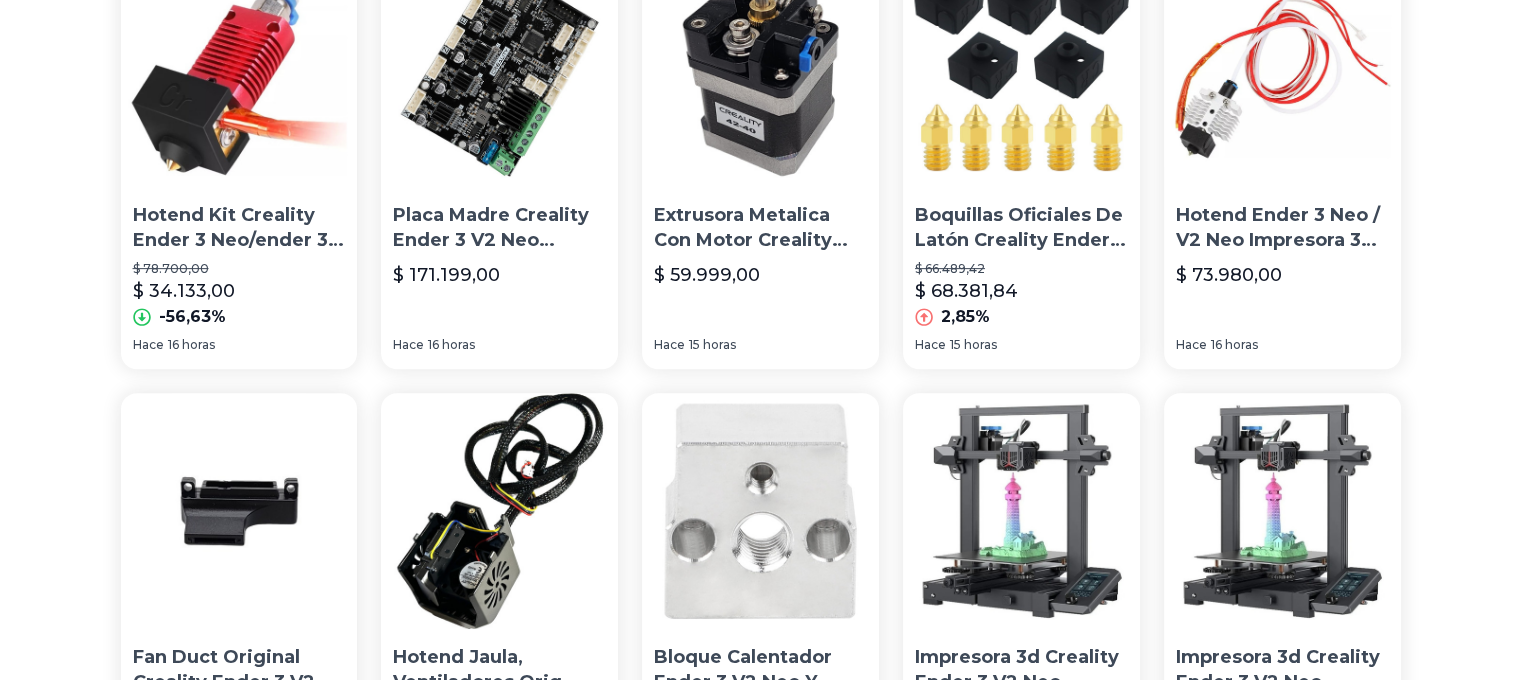 scroll, scrollTop: 1100, scrollLeft: 0, axis: vertical 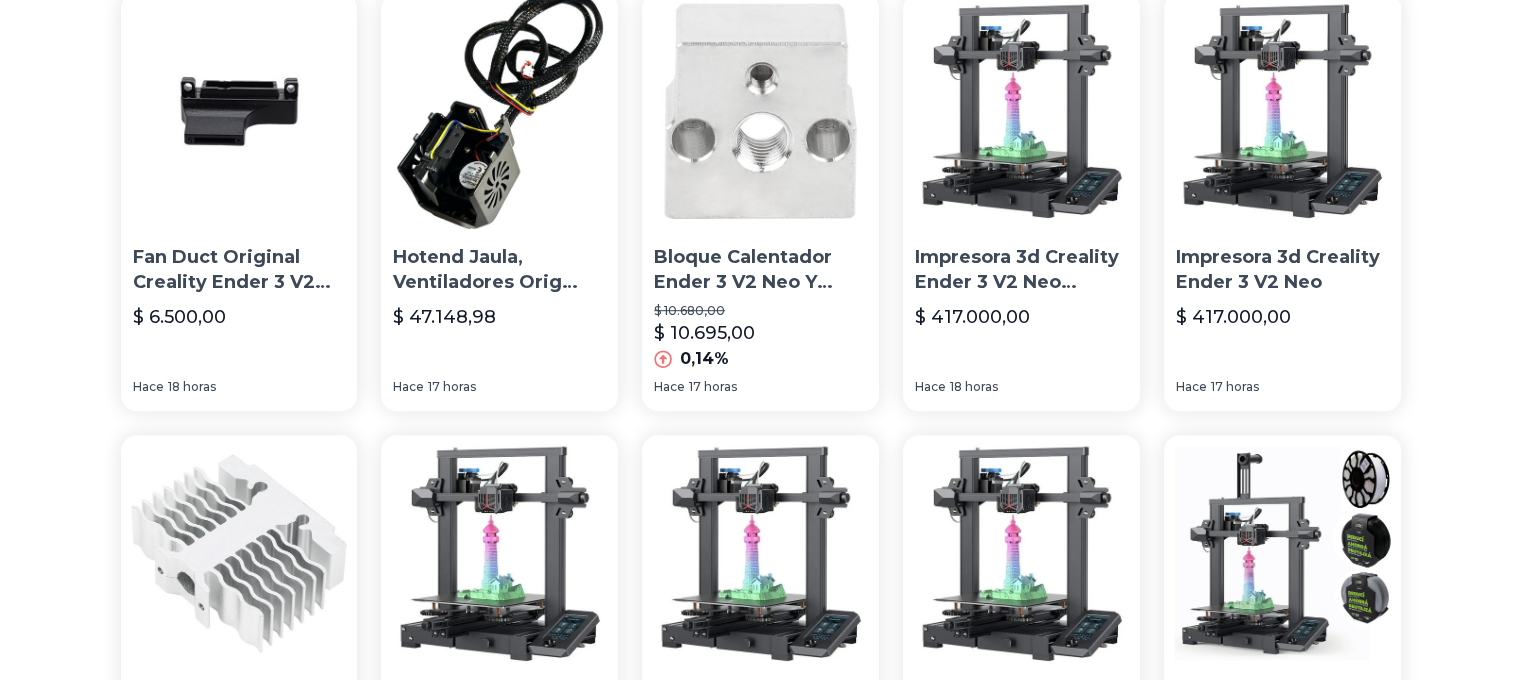 click at bounding box center (1021, 111) 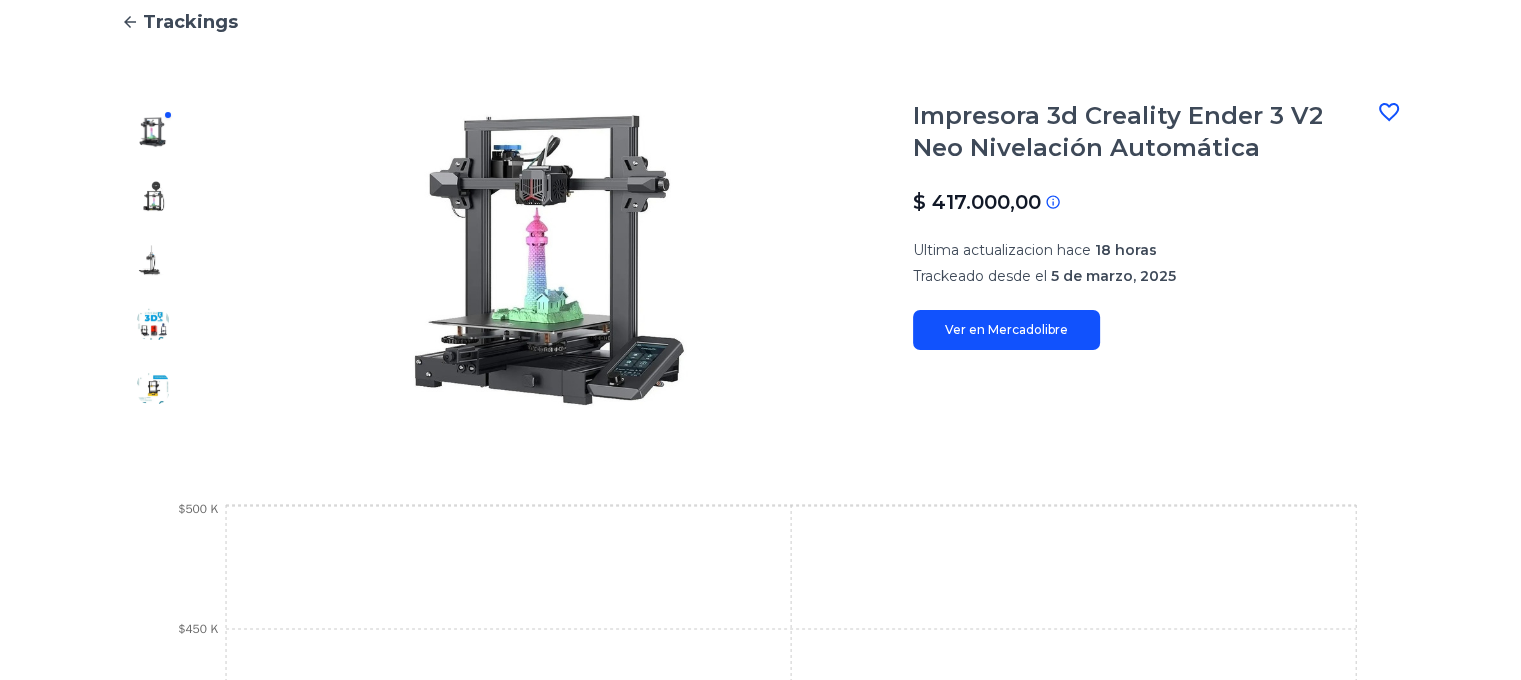 scroll, scrollTop: 500, scrollLeft: 0, axis: vertical 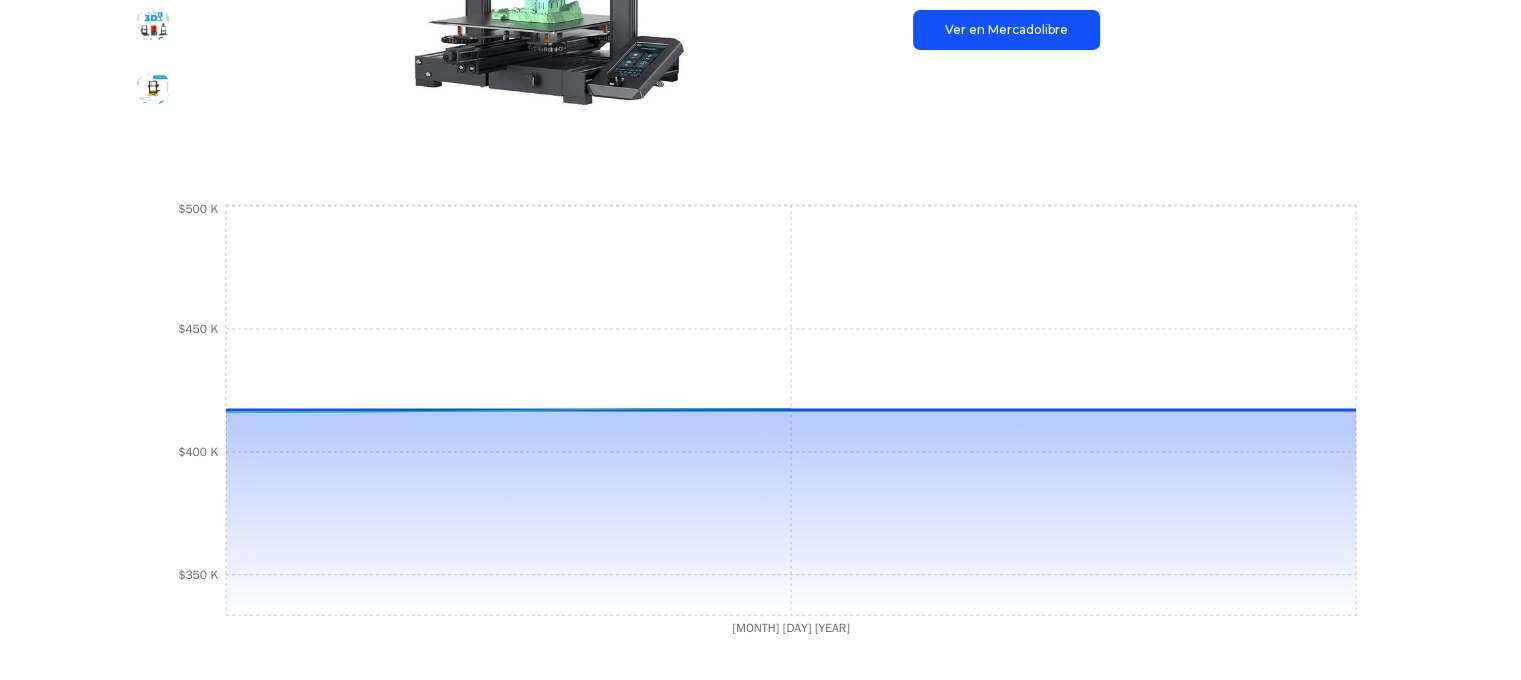 type on "**********" 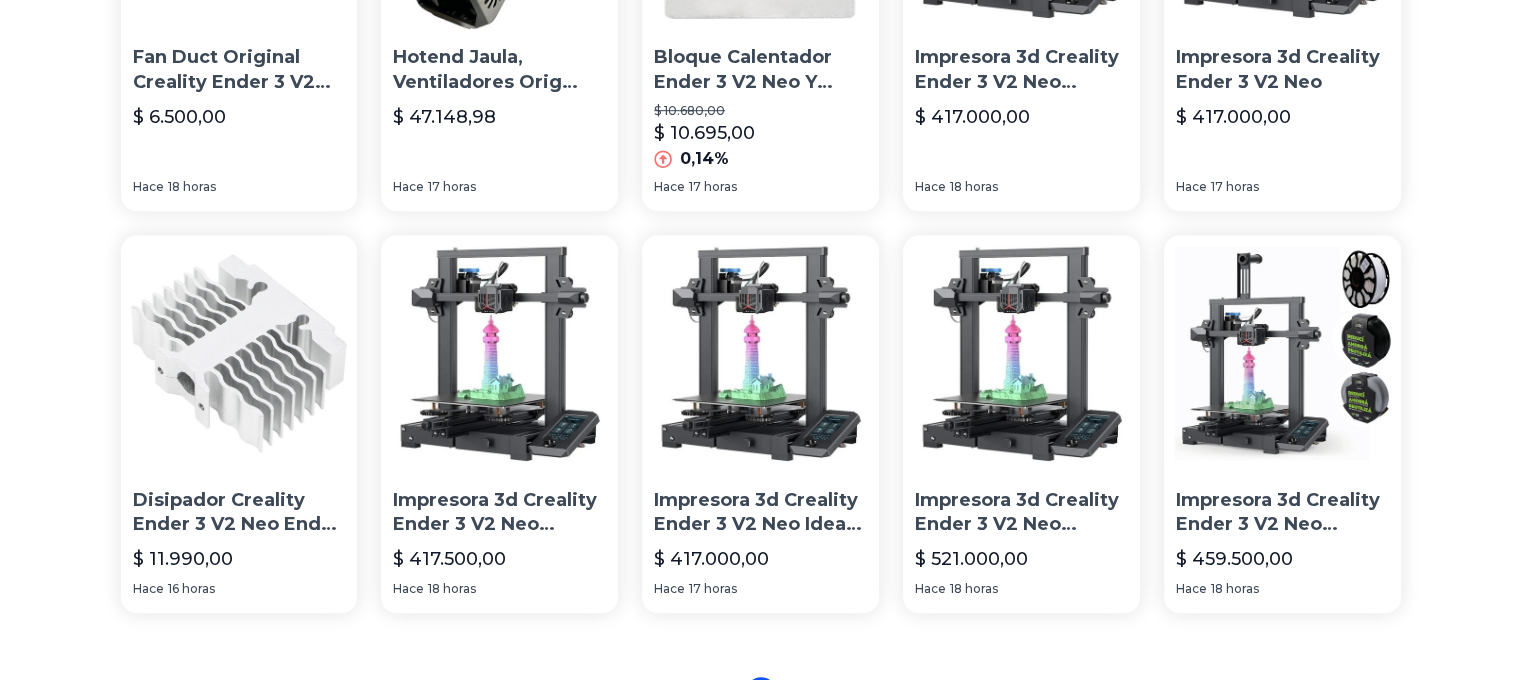 scroll, scrollTop: 1500, scrollLeft: 0, axis: vertical 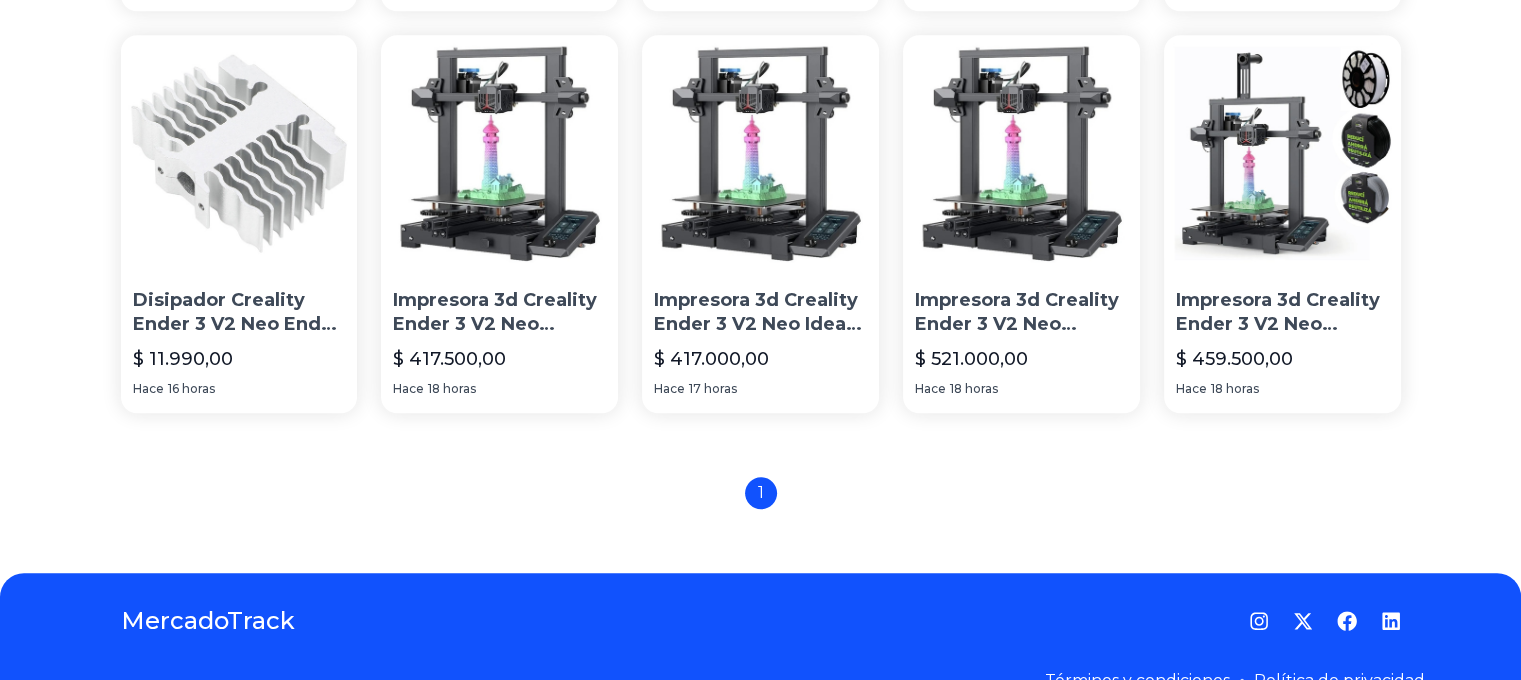 click at bounding box center [1021, 153] 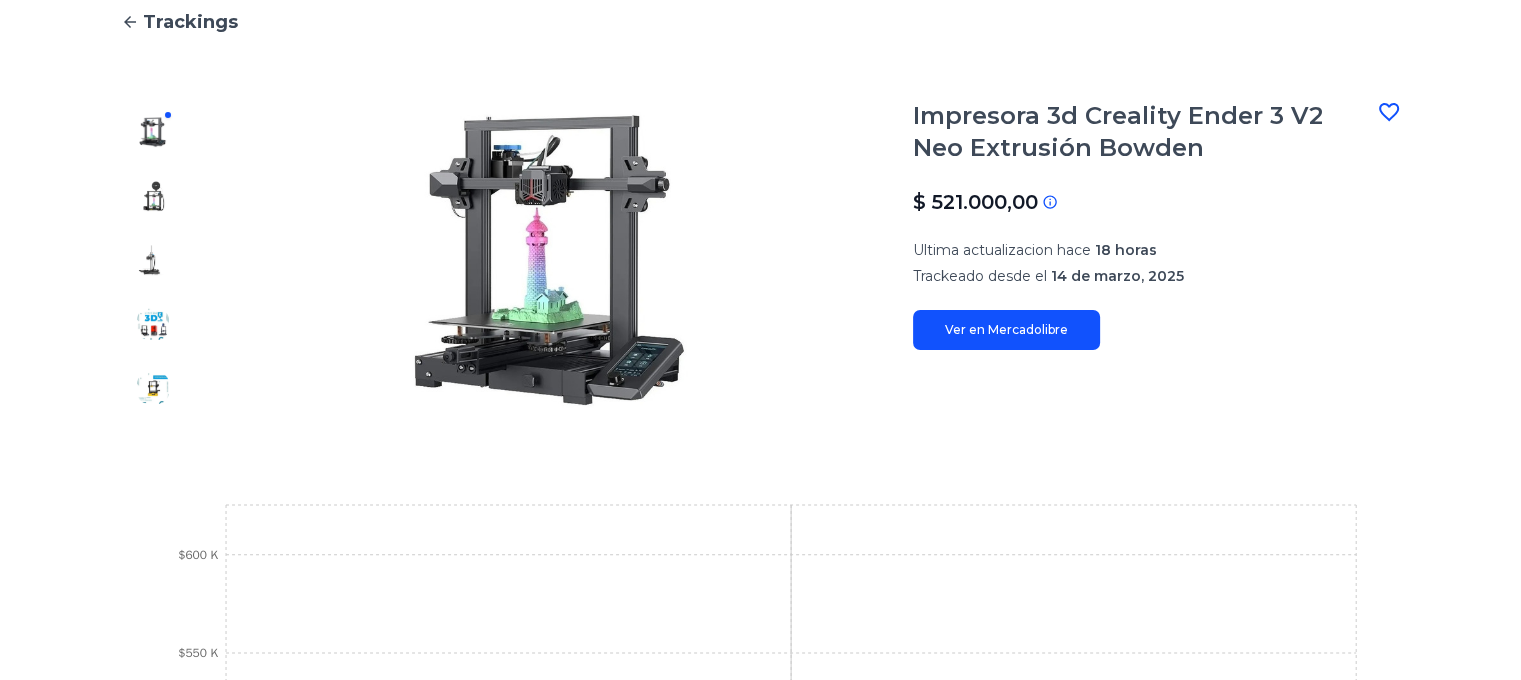 scroll, scrollTop: 0, scrollLeft: 0, axis: both 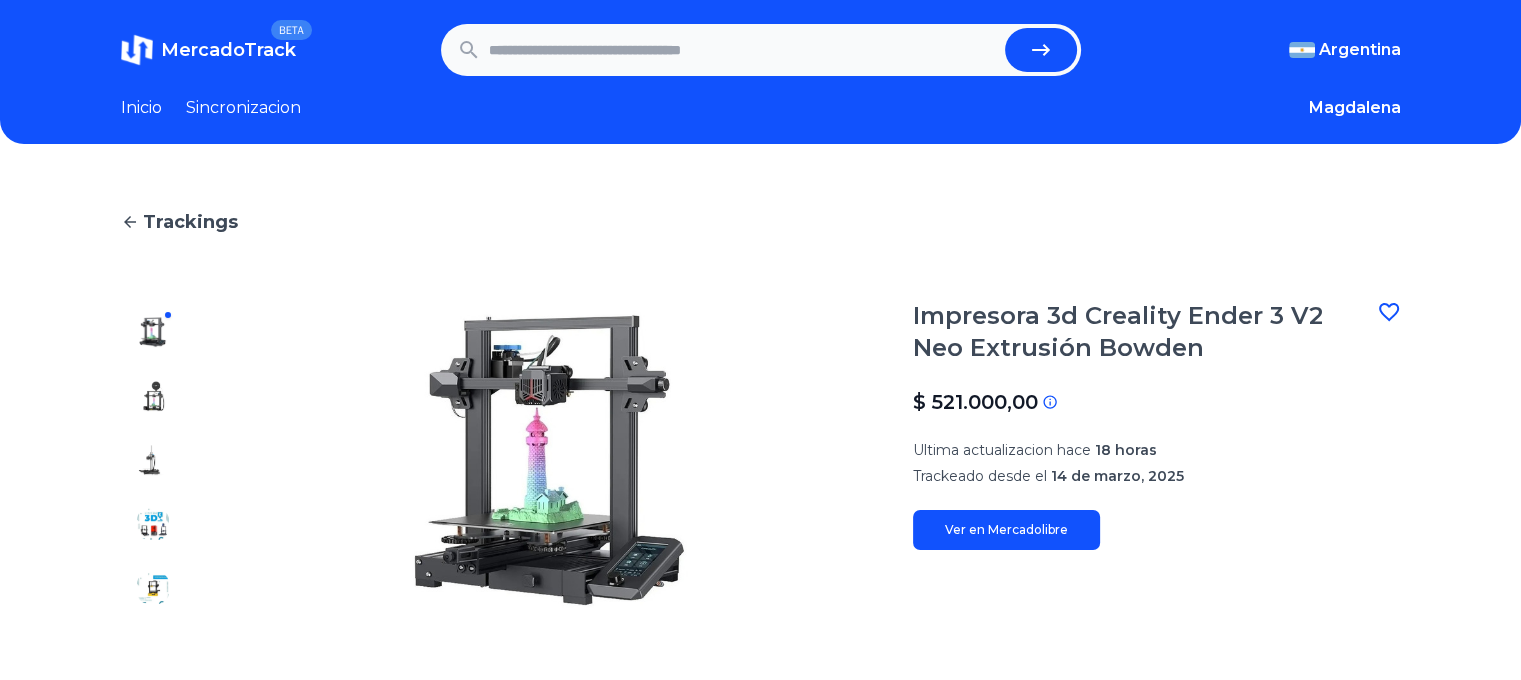 click at bounding box center (743, 50) 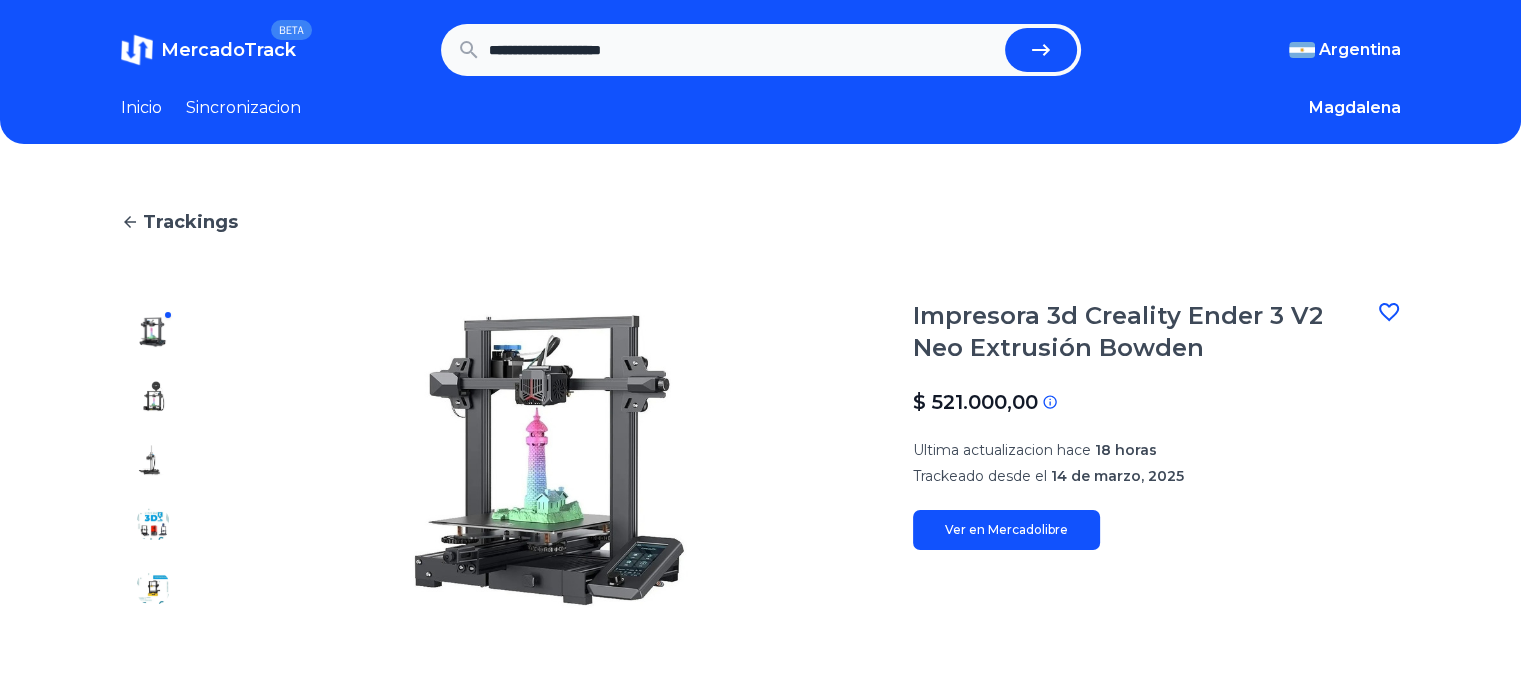 type on "**********" 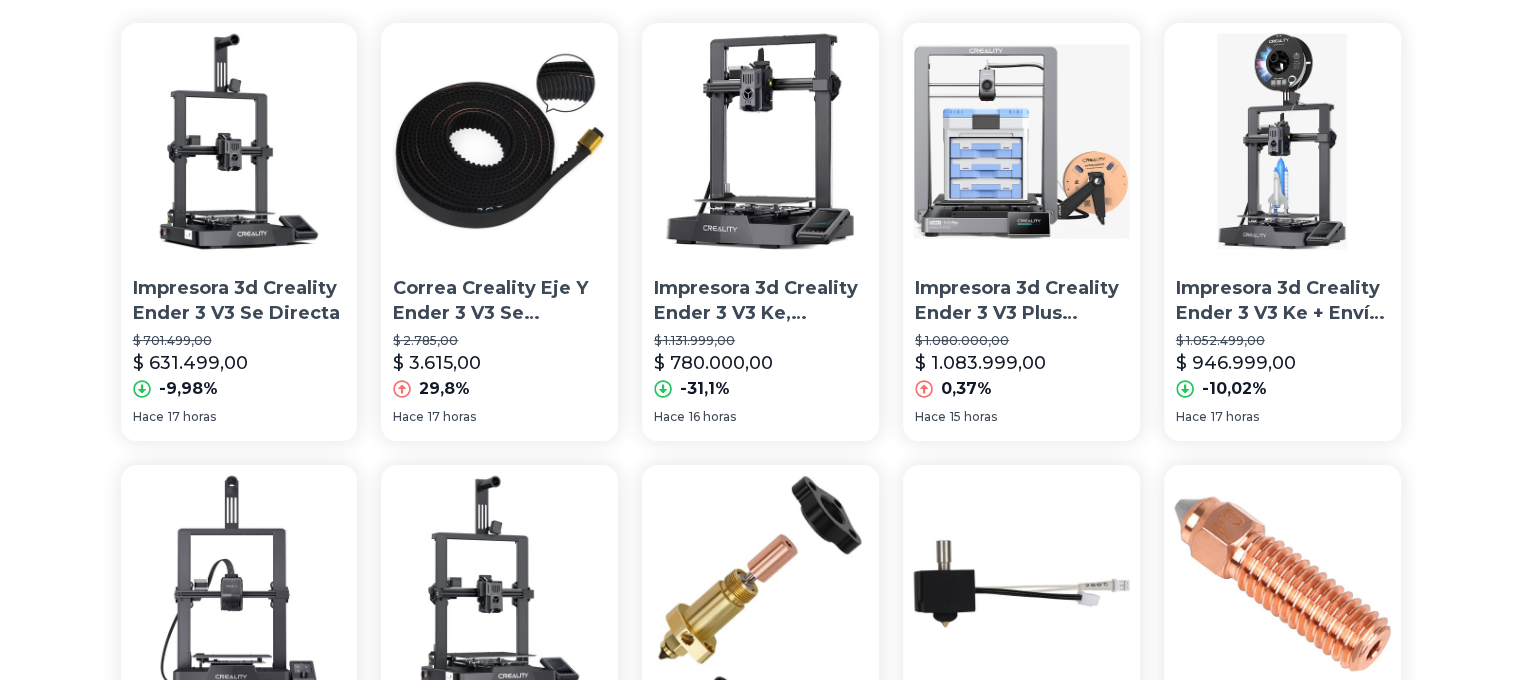 scroll, scrollTop: 0, scrollLeft: 0, axis: both 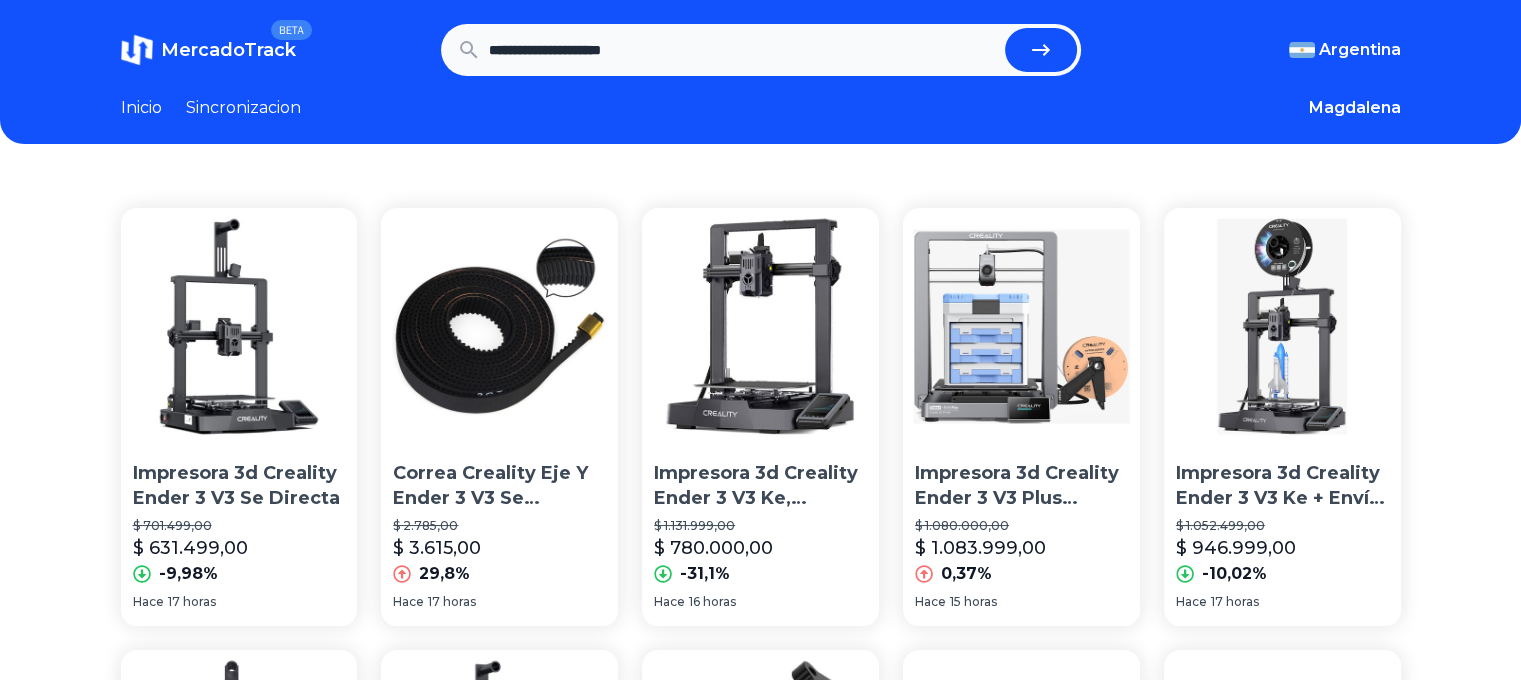 drag, startPoint x: 689, startPoint y: 48, endPoint x: 0, endPoint y: -22, distance: 692.54675 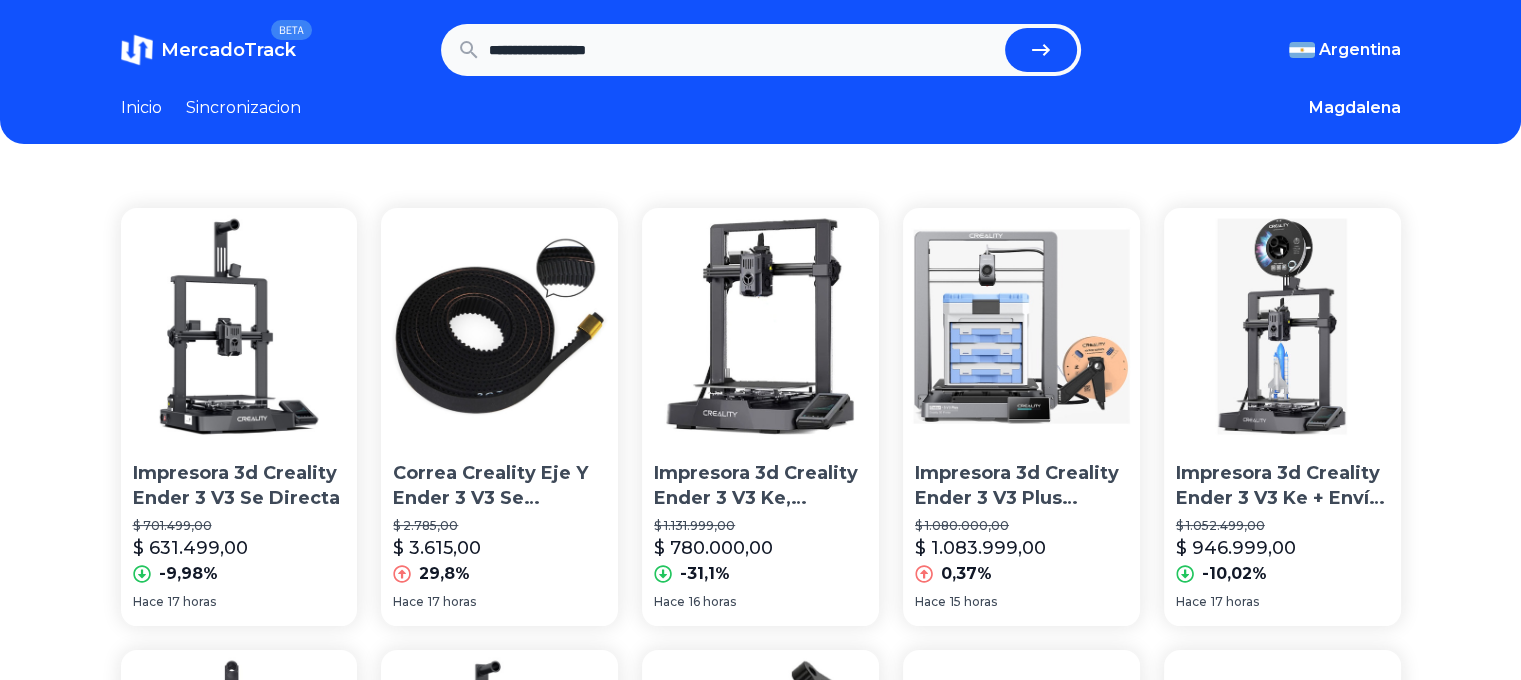 type on "**********" 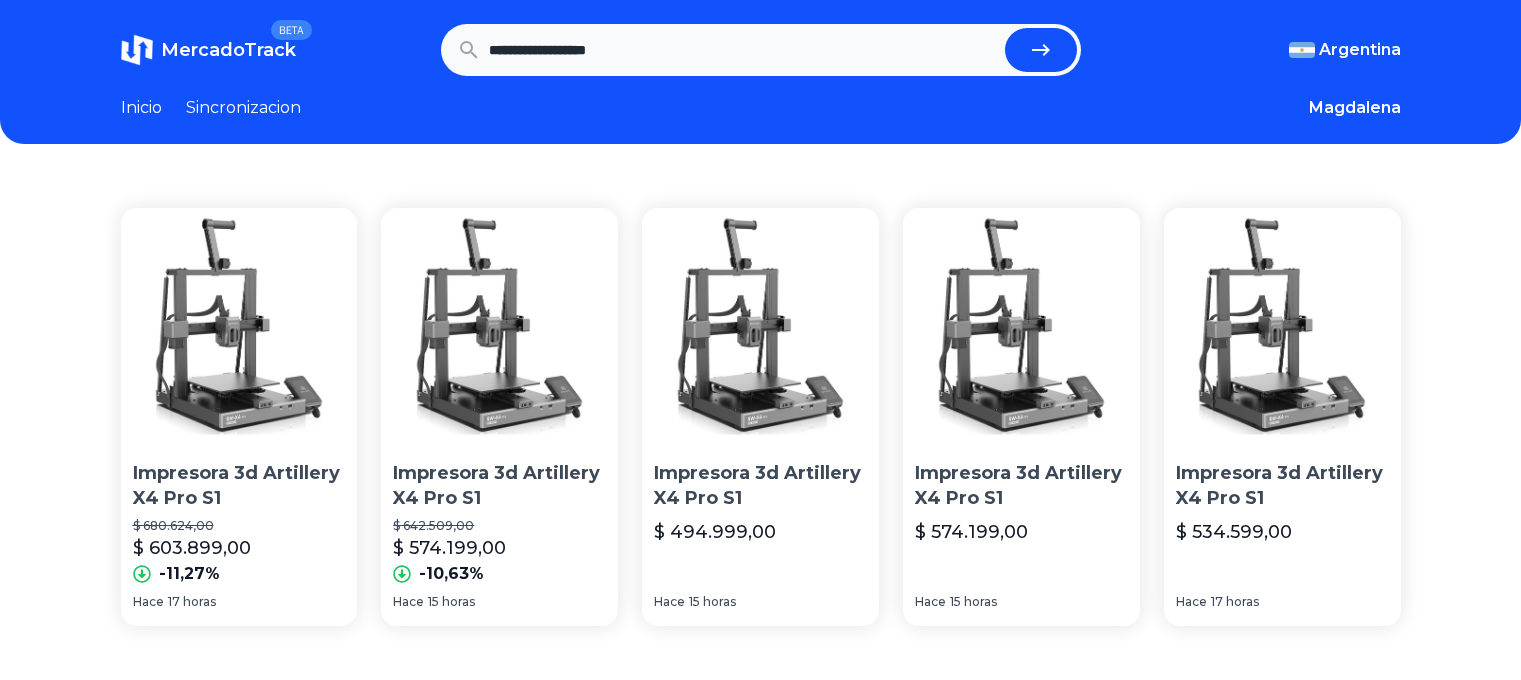 scroll, scrollTop: 0, scrollLeft: 0, axis: both 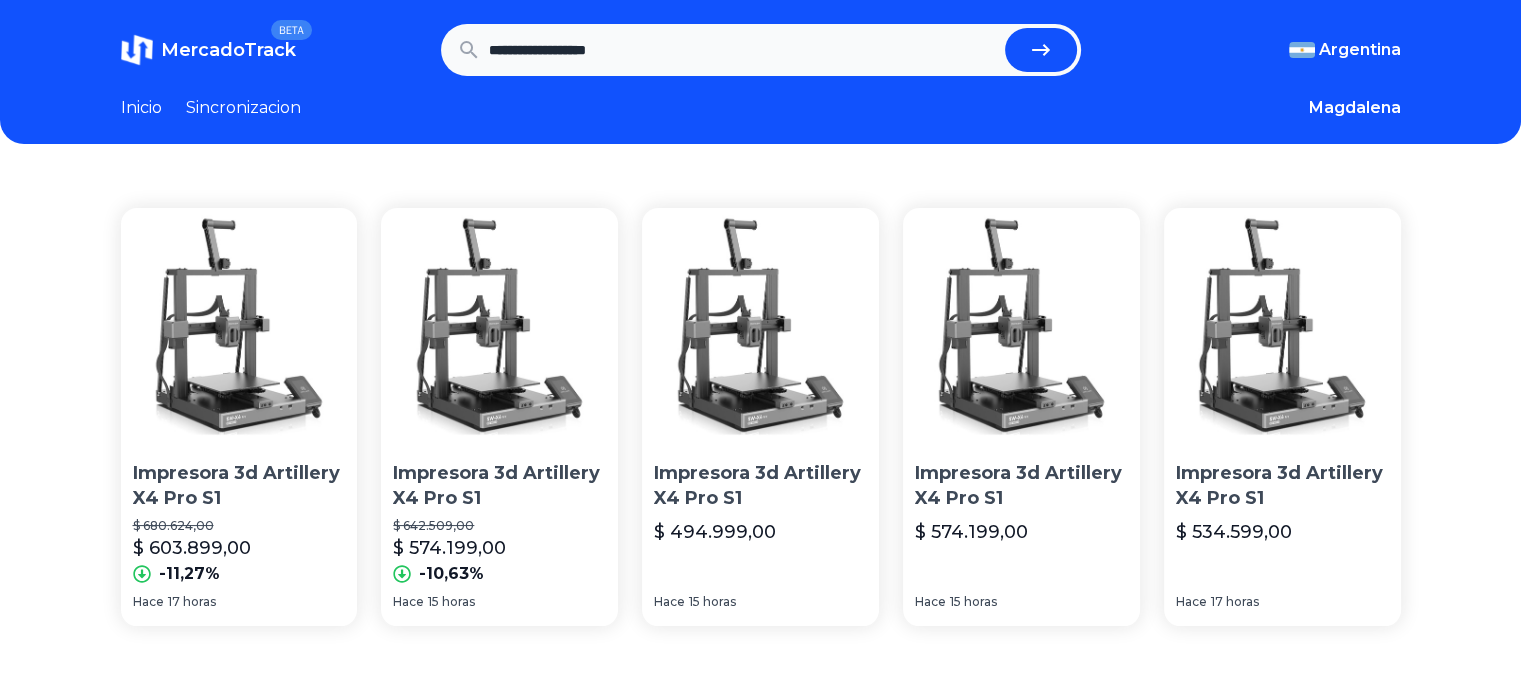 click at bounding box center (499, 326) 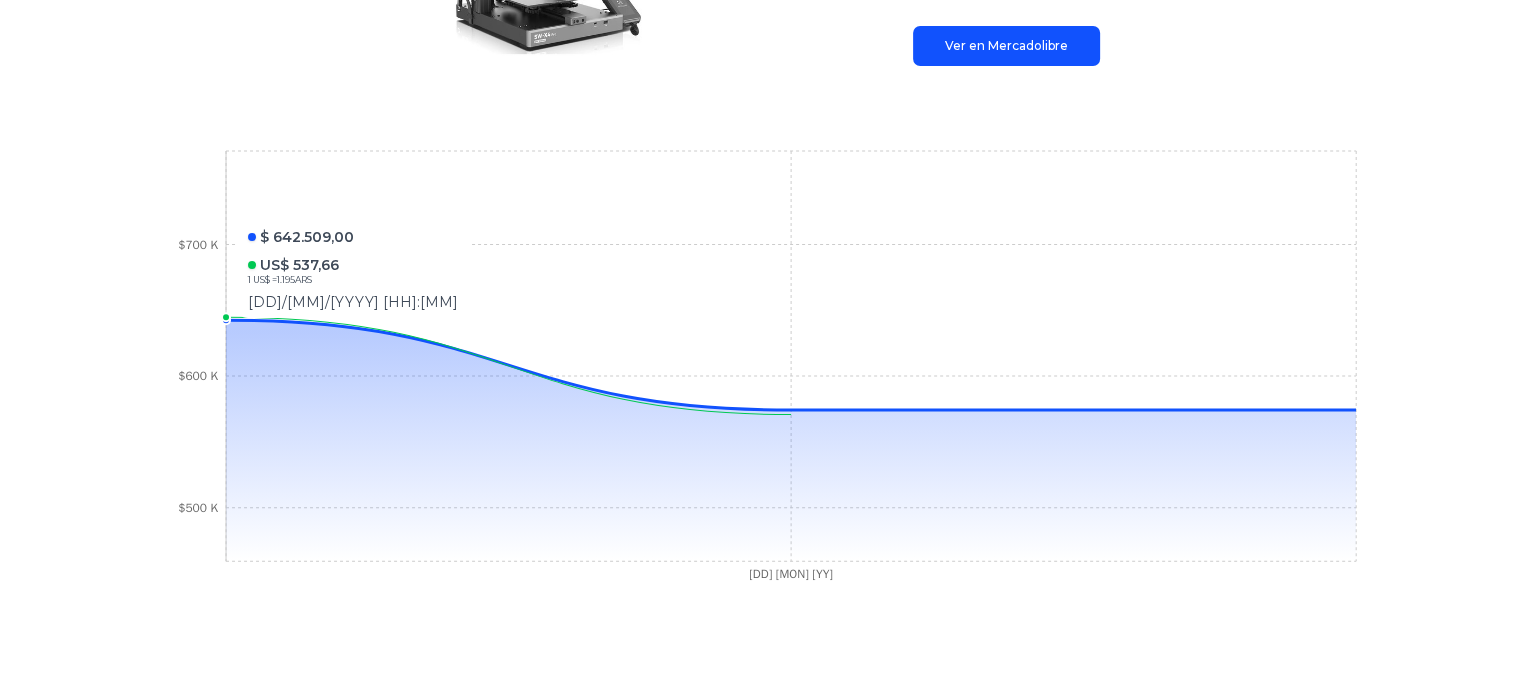 scroll, scrollTop: 0, scrollLeft: 0, axis: both 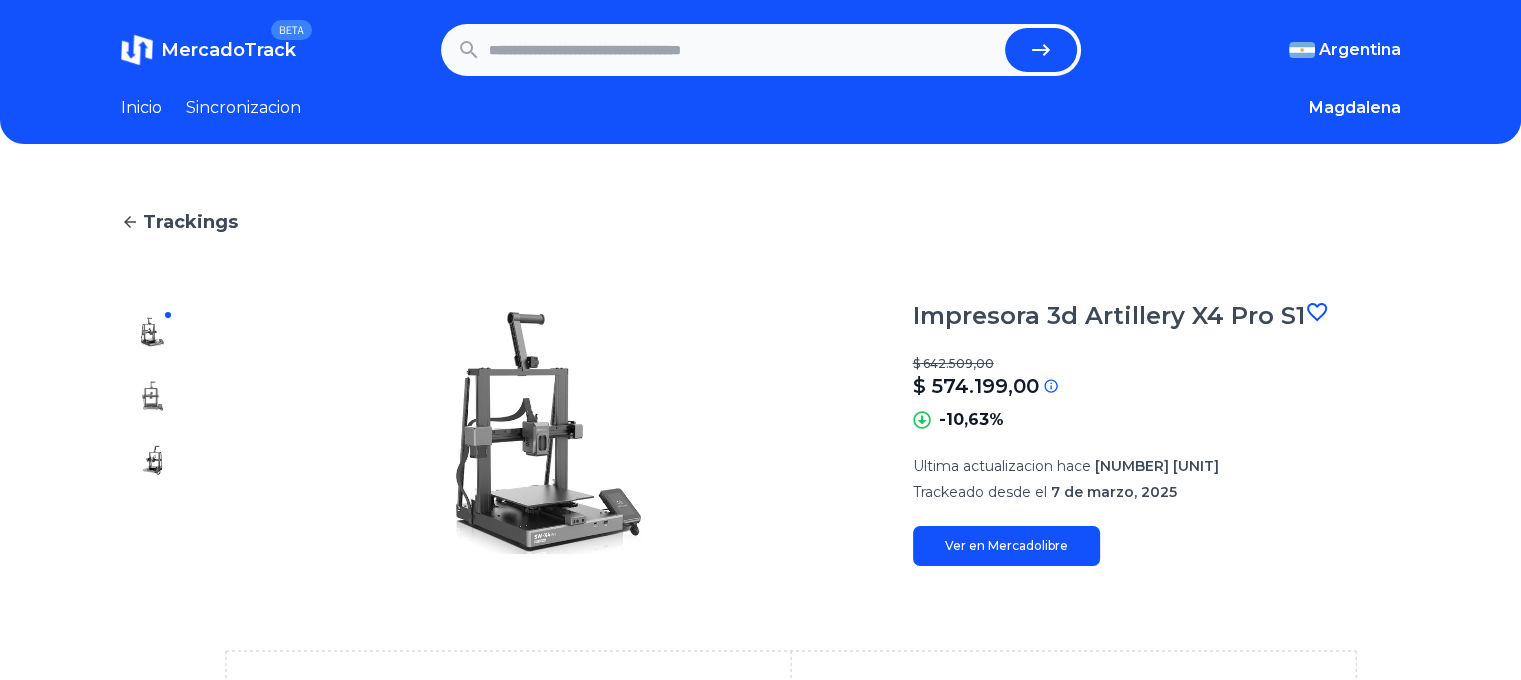 click at bounding box center (743, 50) 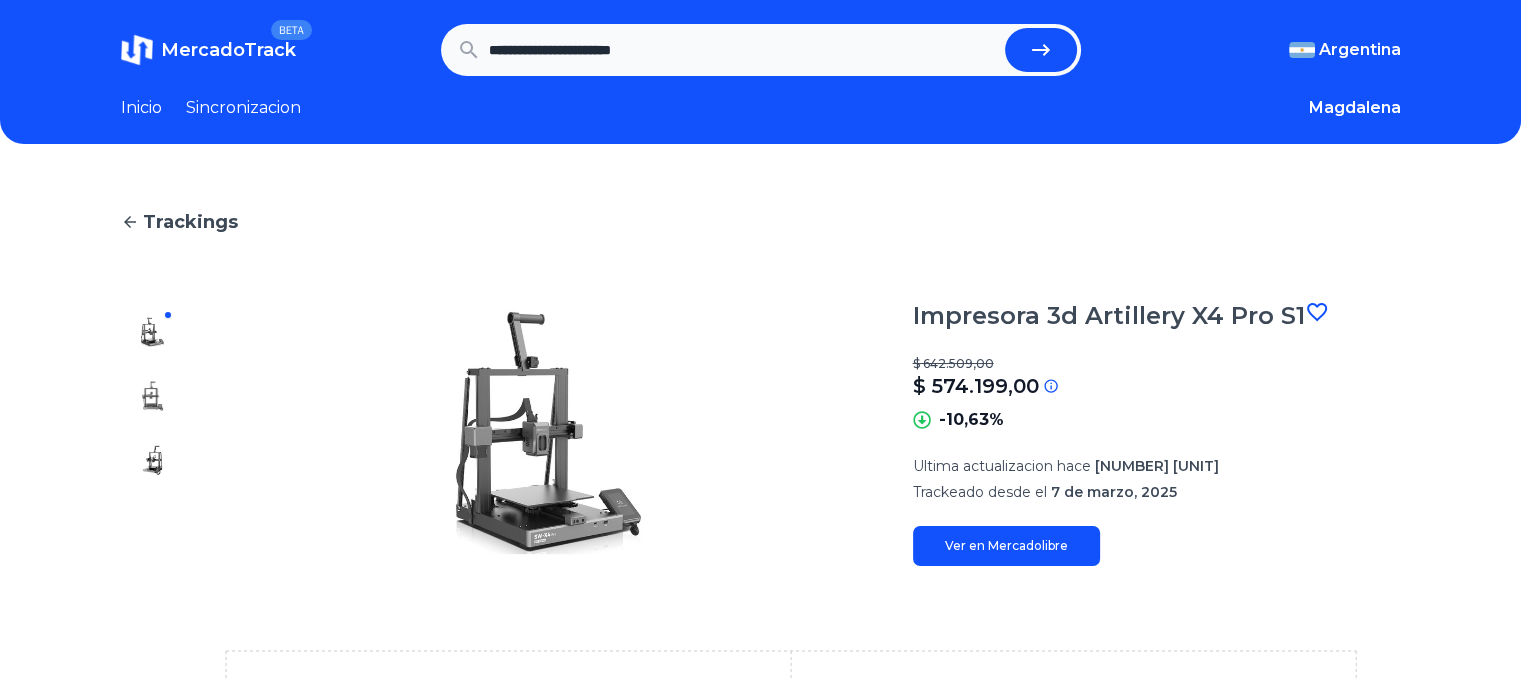 type on "**********" 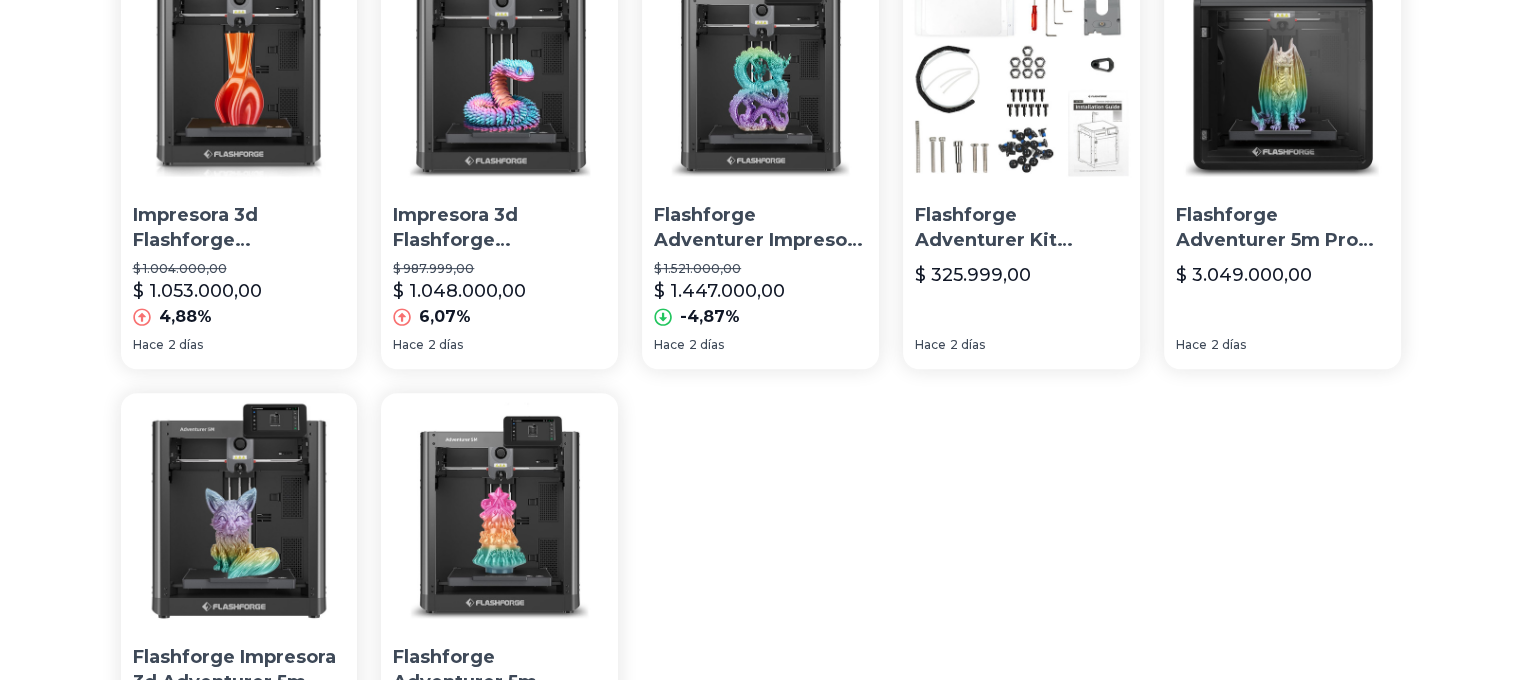 scroll, scrollTop: 800, scrollLeft: 0, axis: vertical 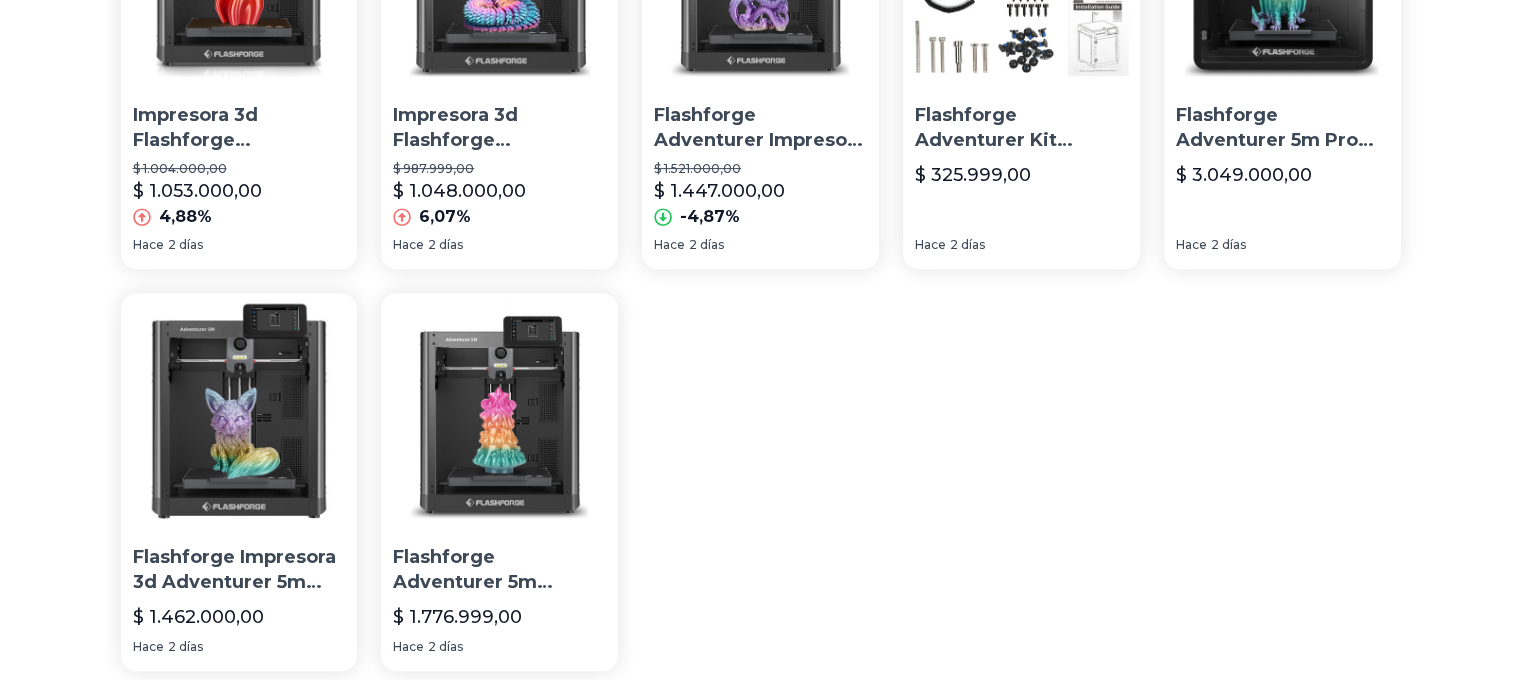 click on "Impresora 3d Flashforge Adventurer 5m, Nivelación Automática" at bounding box center [239, 128] 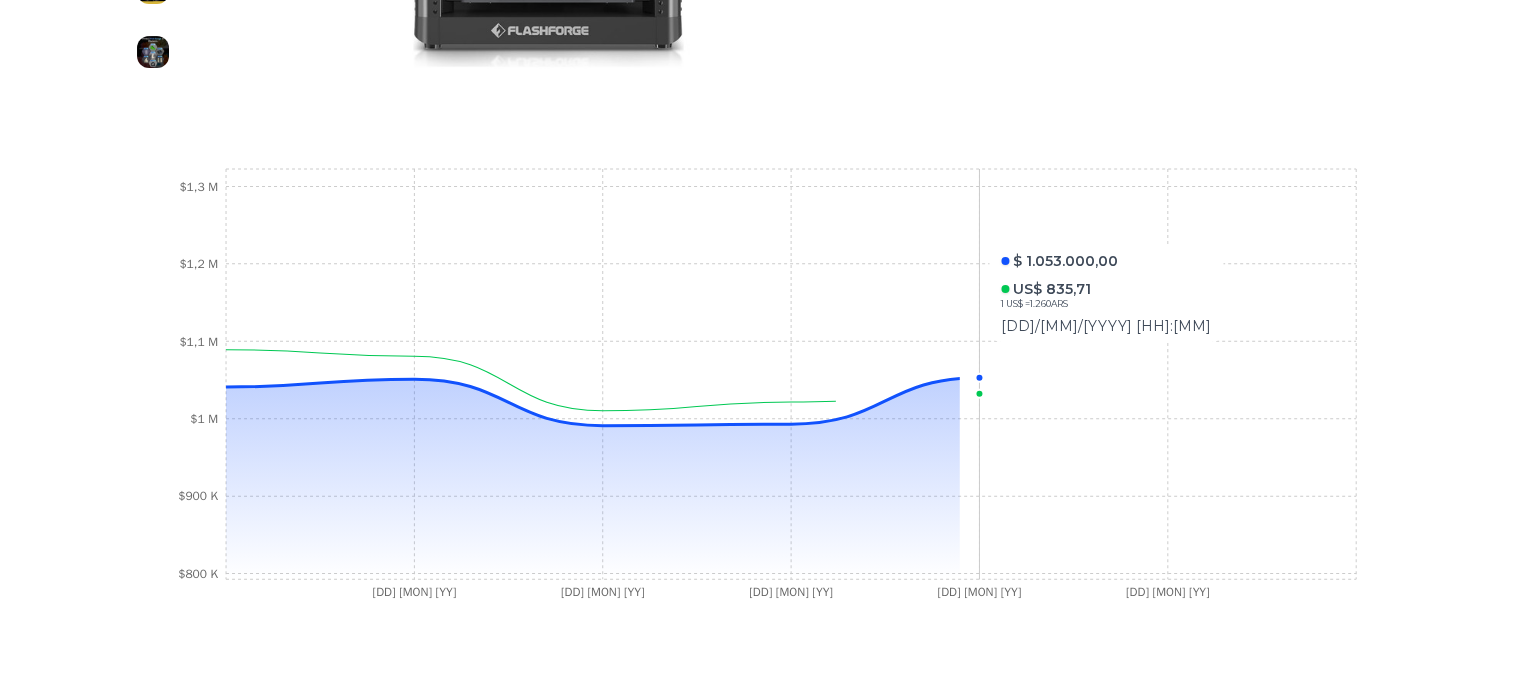 scroll, scrollTop: 700, scrollLeft: 0, axis: vertical 